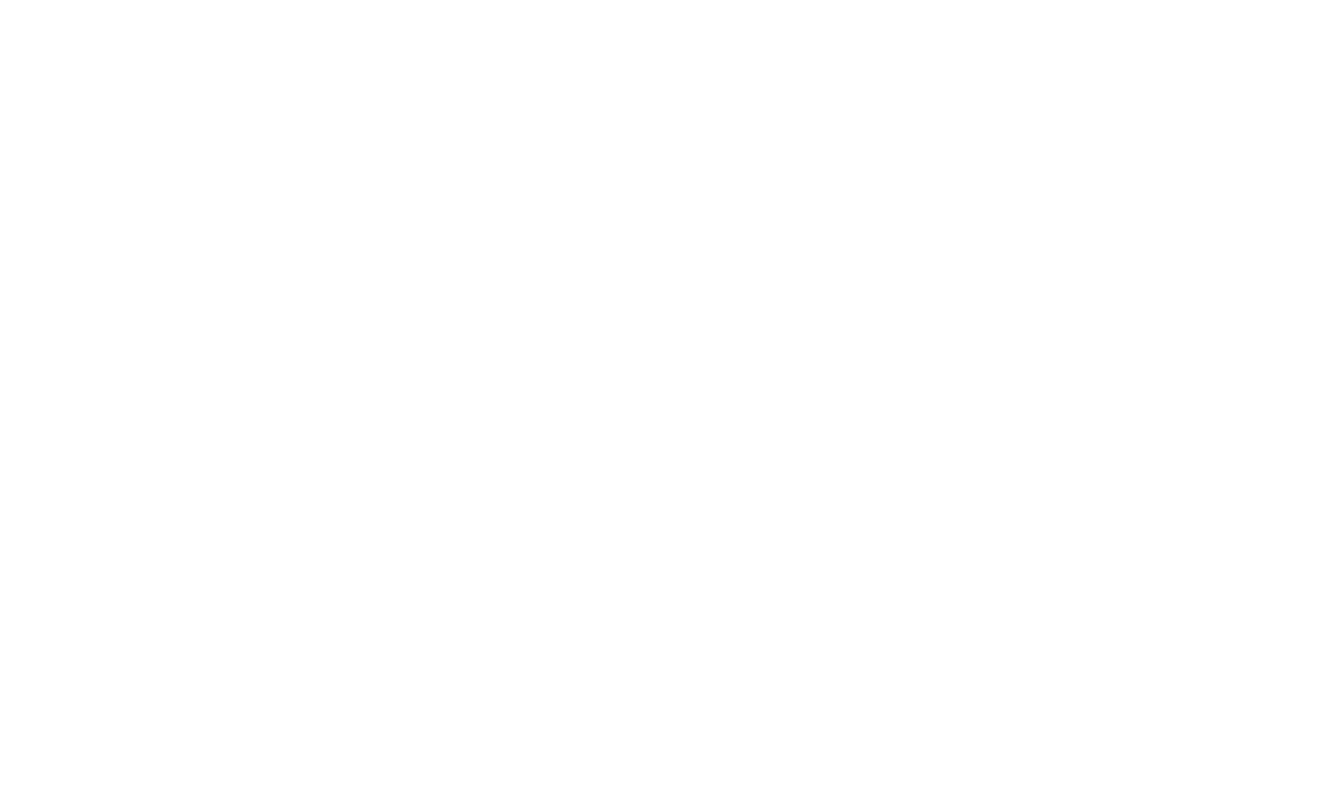scroll, scrollTop: 0, scrollLeft: 0, axis: both 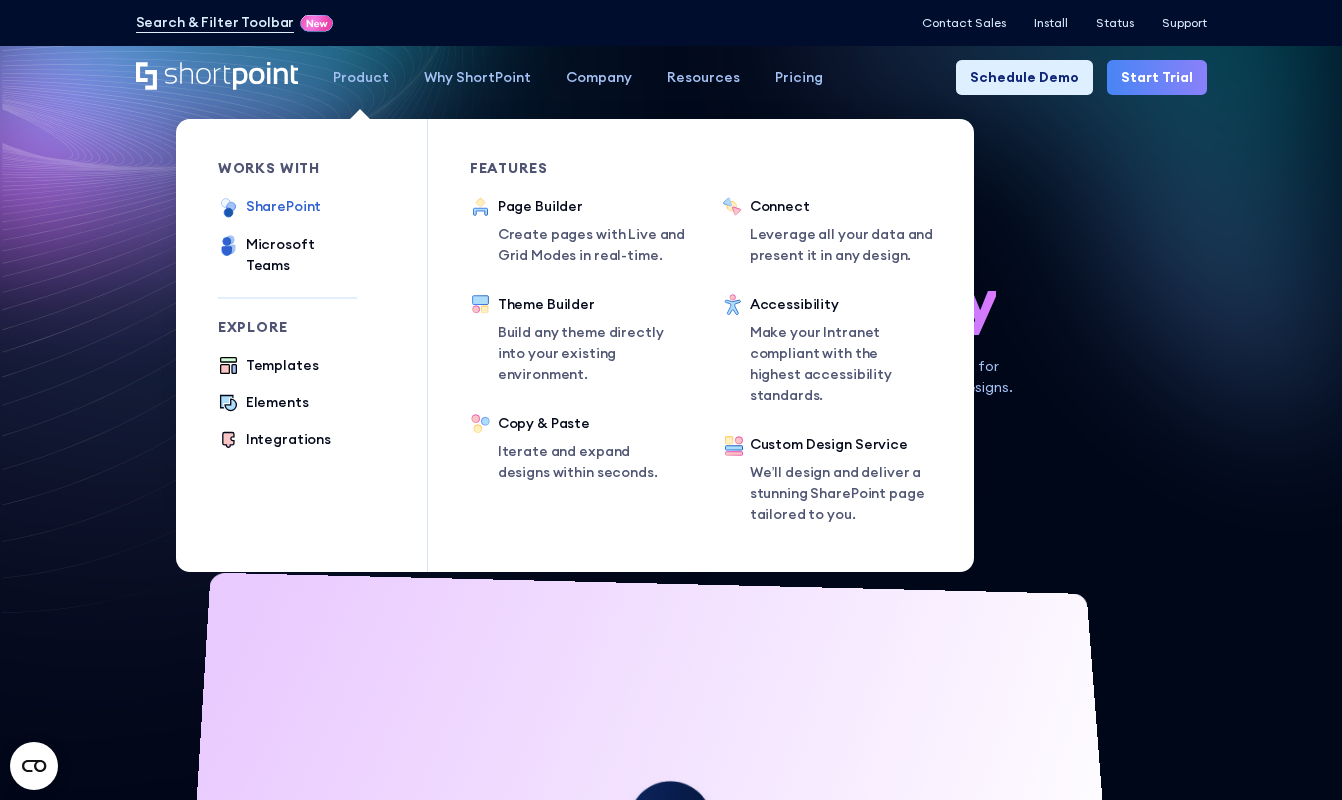 click on "SharePoint" at bounding box center [284, 206] 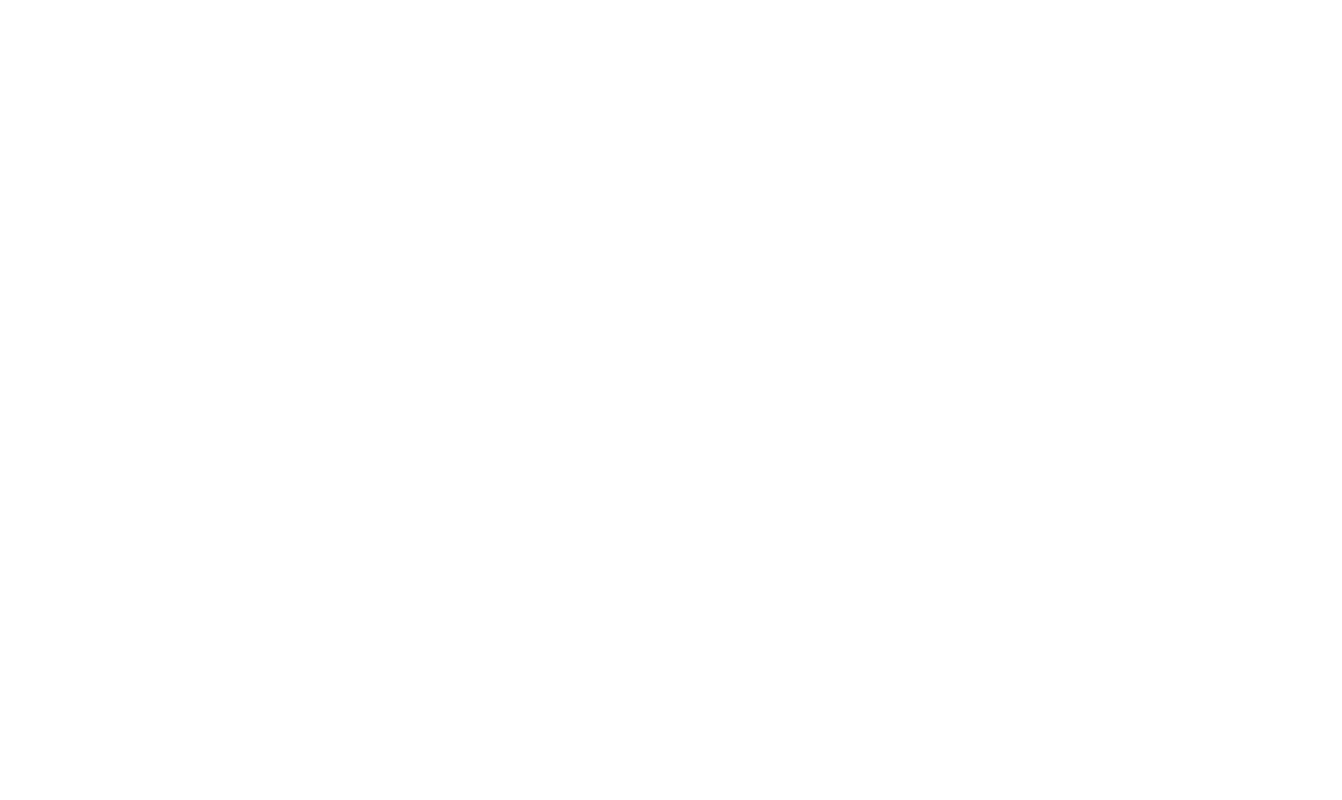 scroll, scrollTop: 0, scrollLeft: 0, axis: both 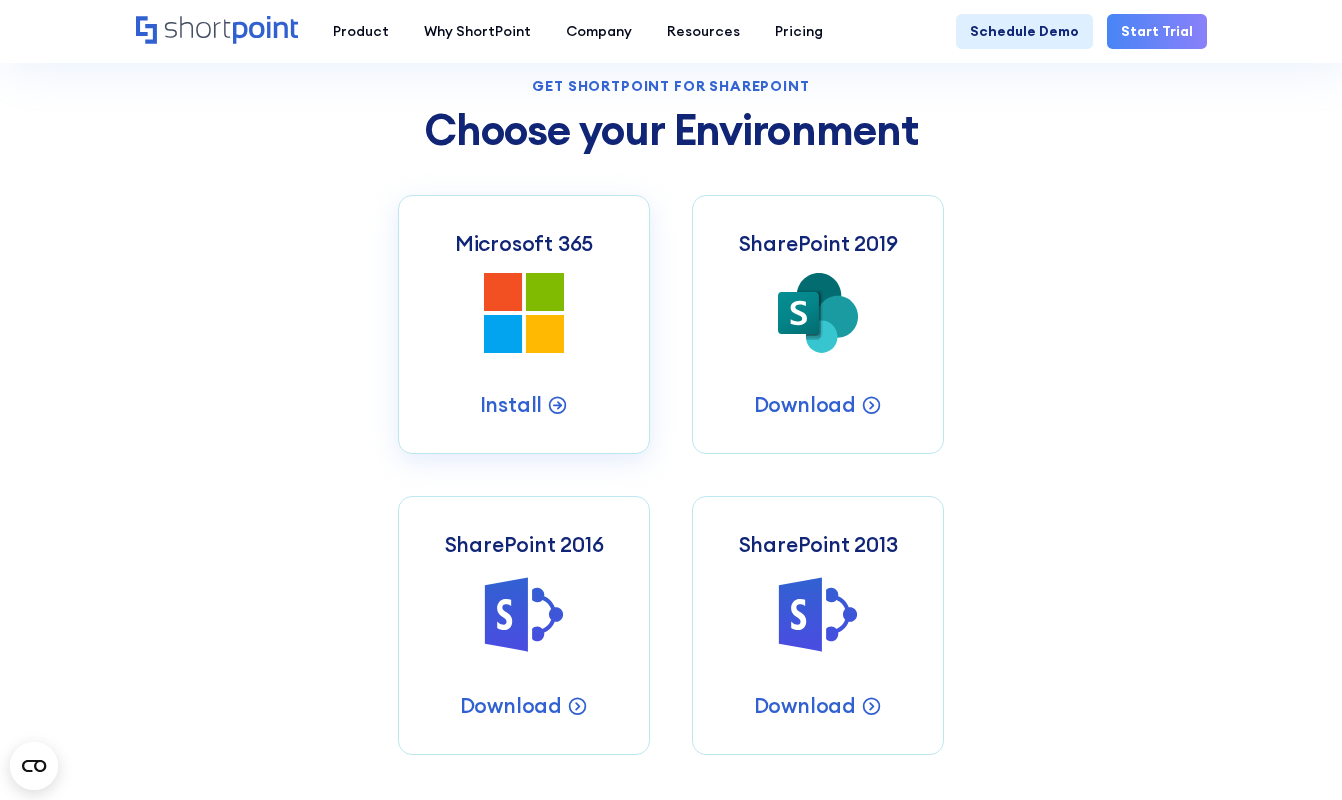 click 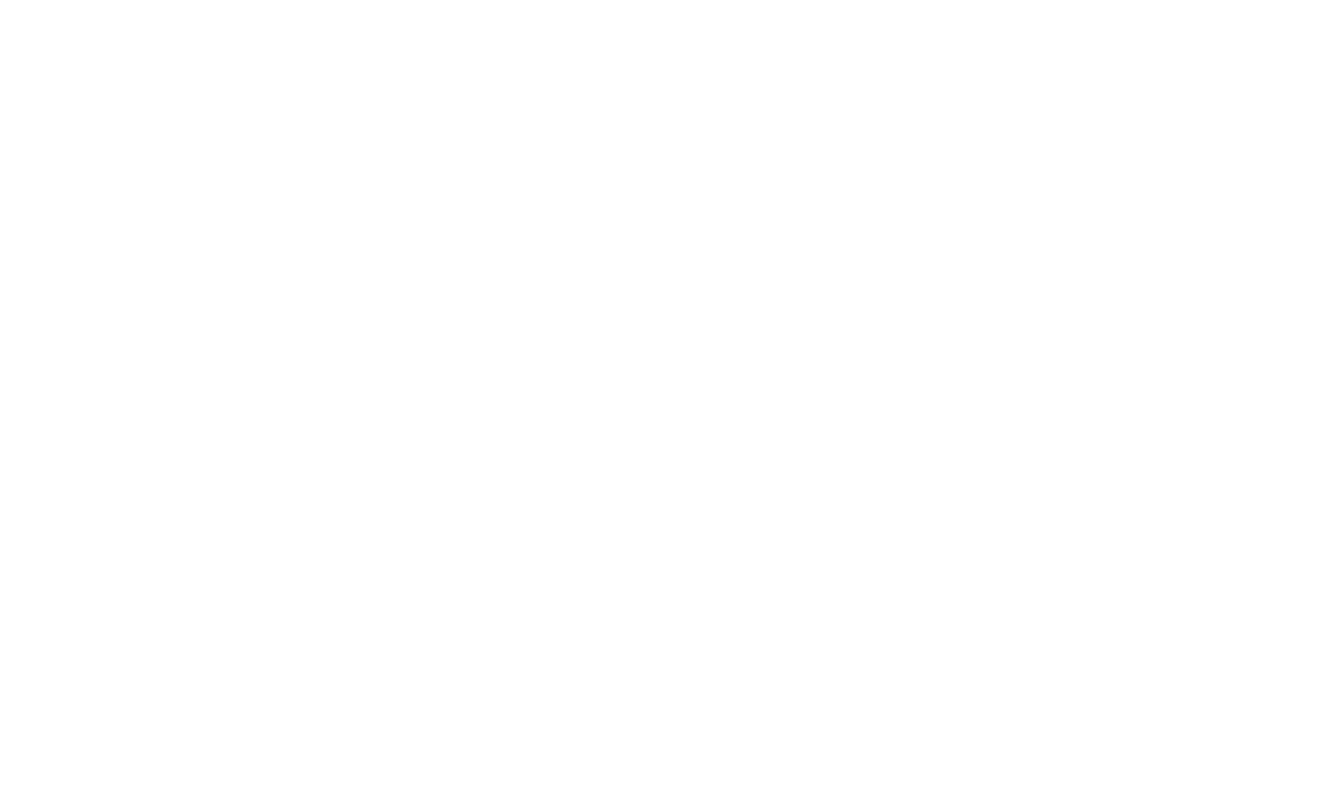 scroll, scrollTop: 0, scrollLeft: 0, axis: both 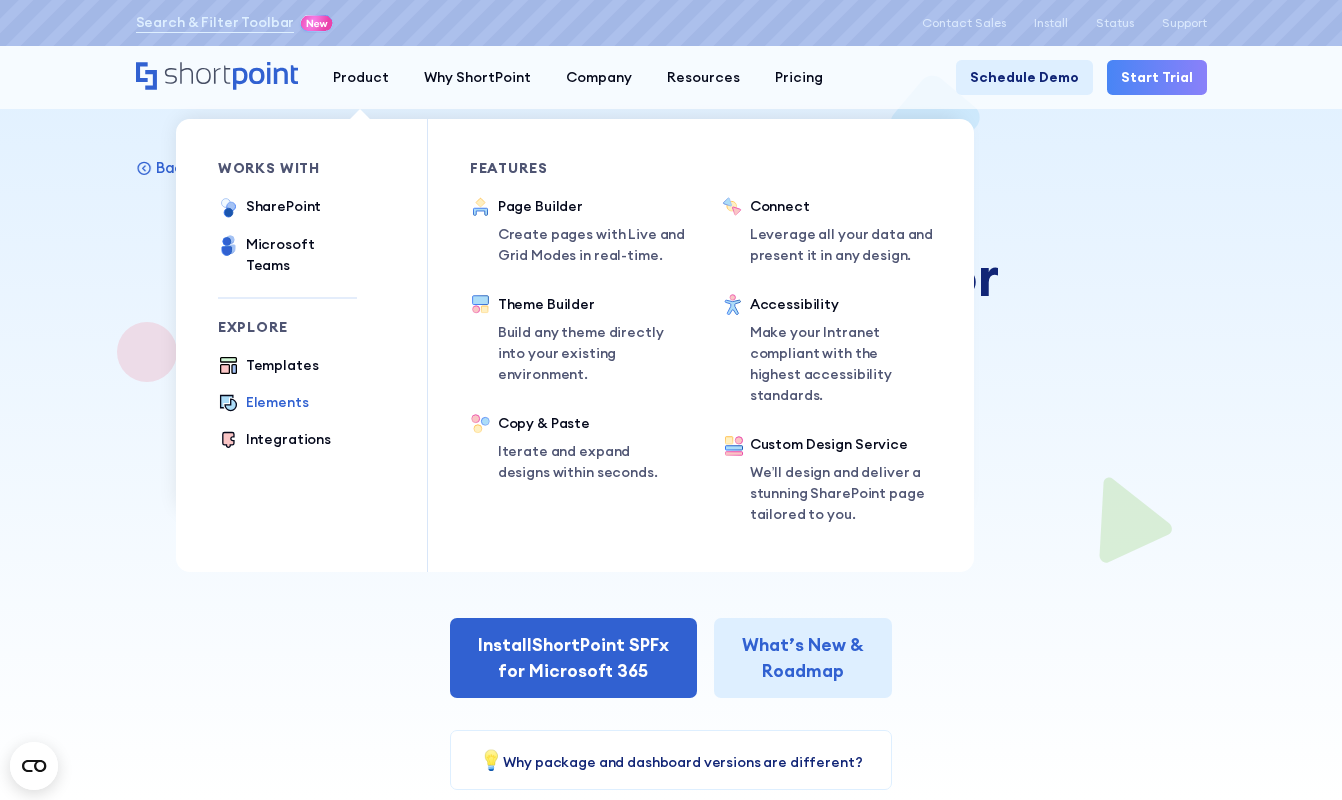 click on "Elements" at bounding box center (277, 402) 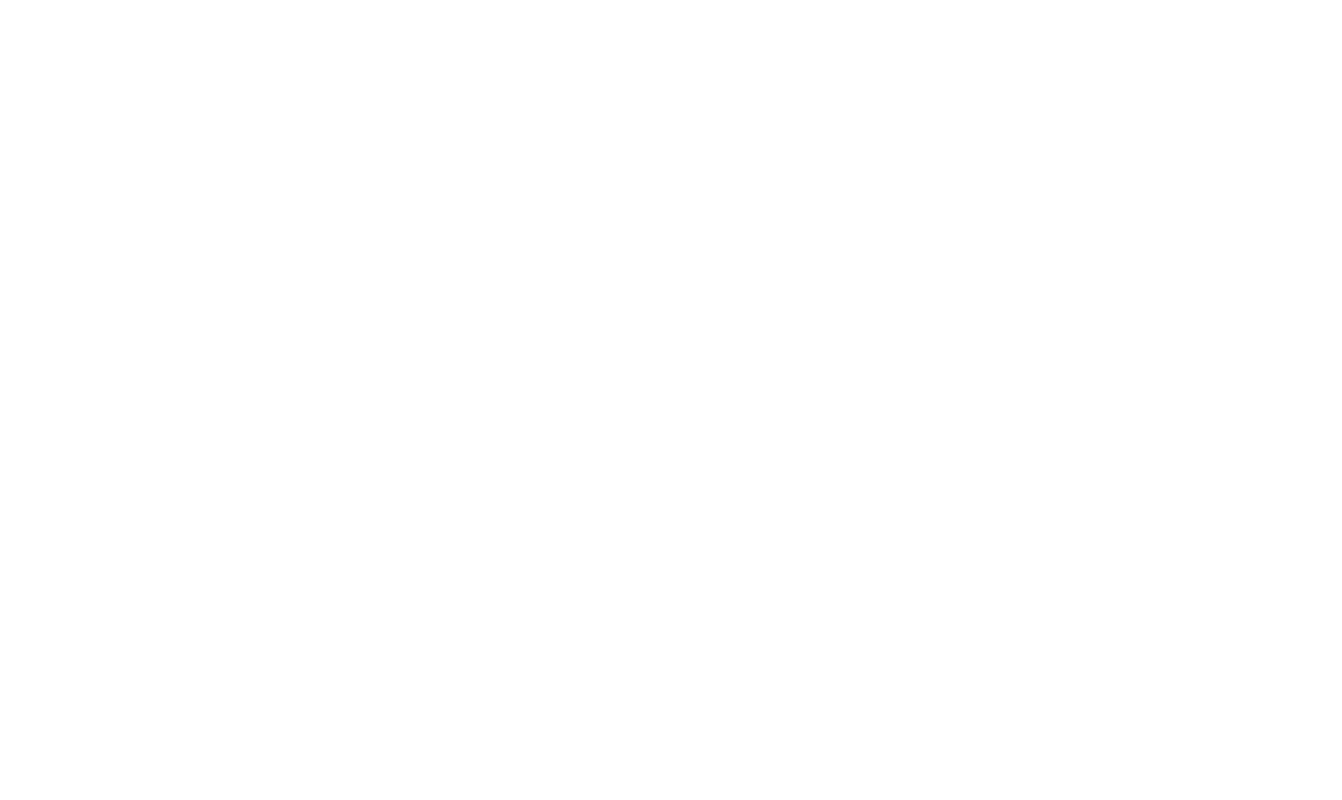 scroll, scrollTop: 0, scrollLeft: 0, axis: both 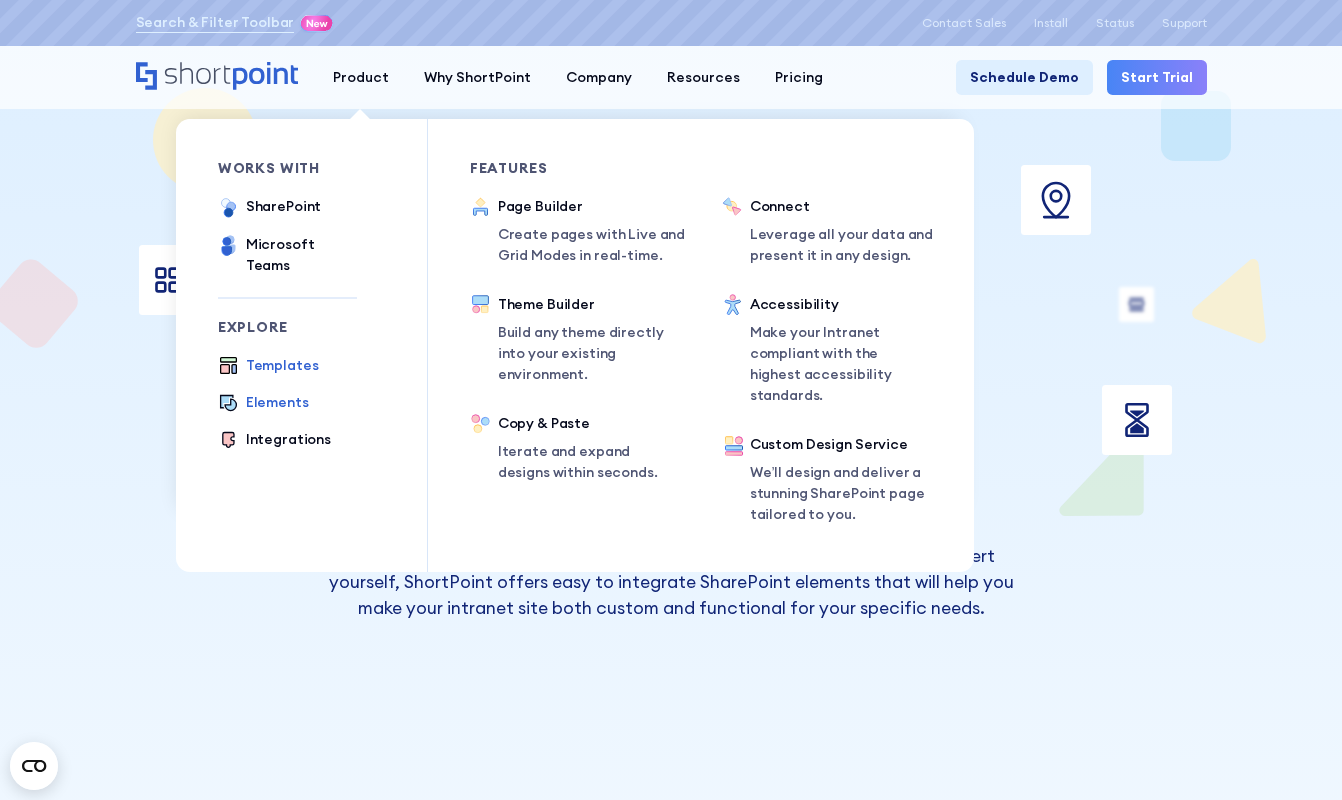 click on "Templates" at bounding box center (282, 365) 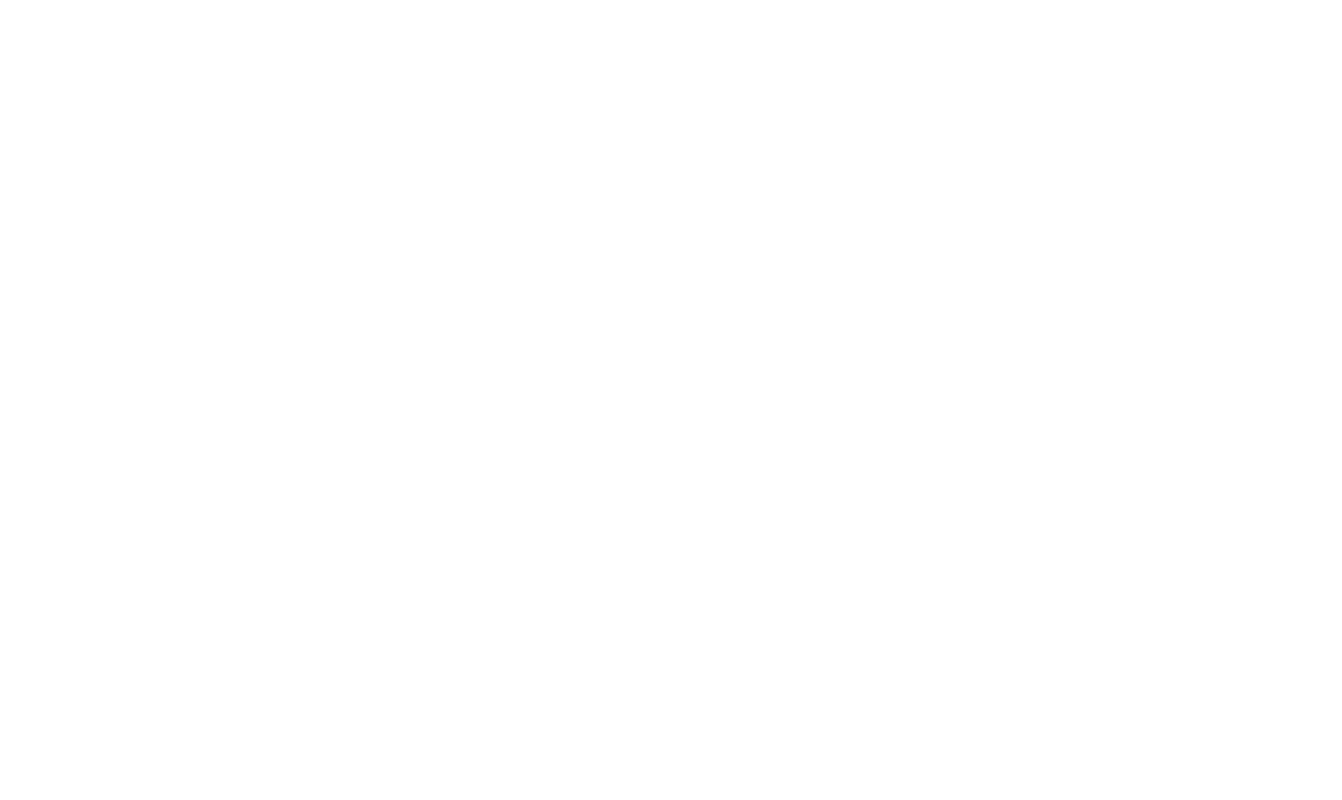 scroll, scrollTop: 0, scrollLeft: 0, axis: both 